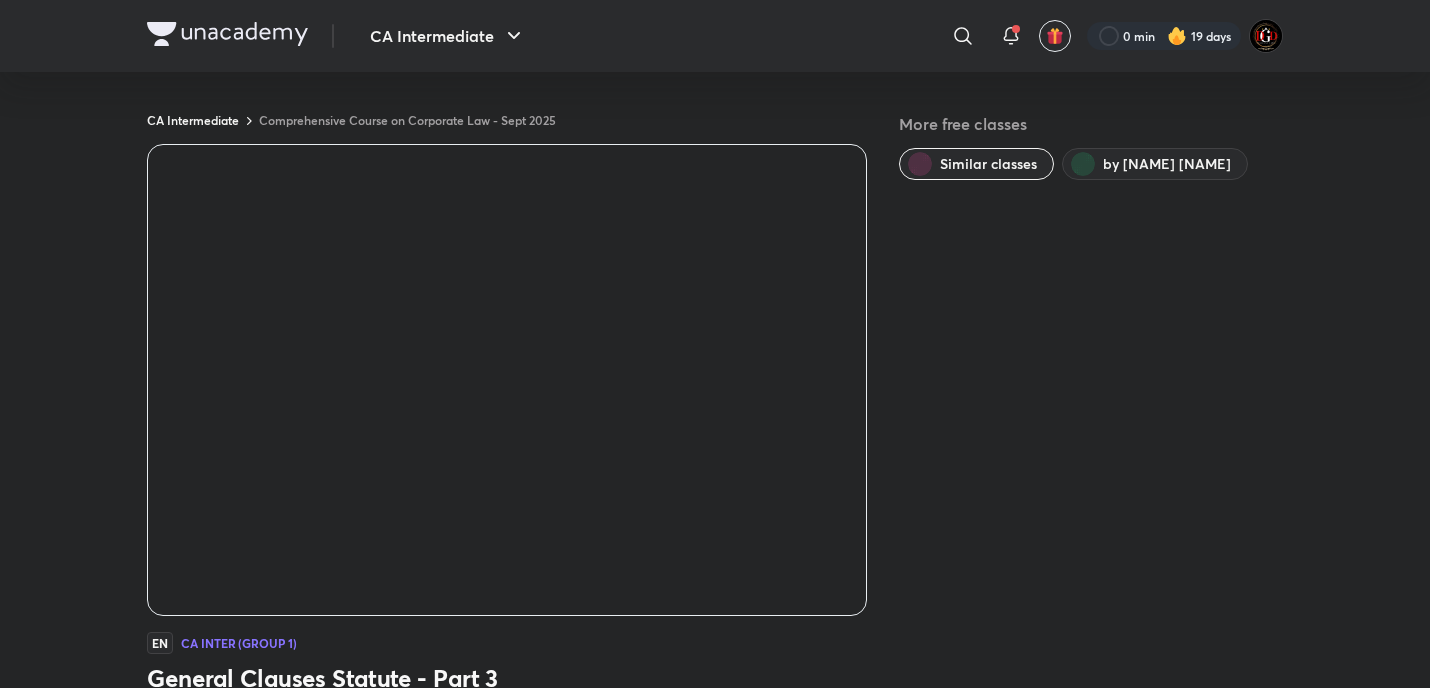 scroll, scrollTop: 0, scrollLeft: 0, axis: both 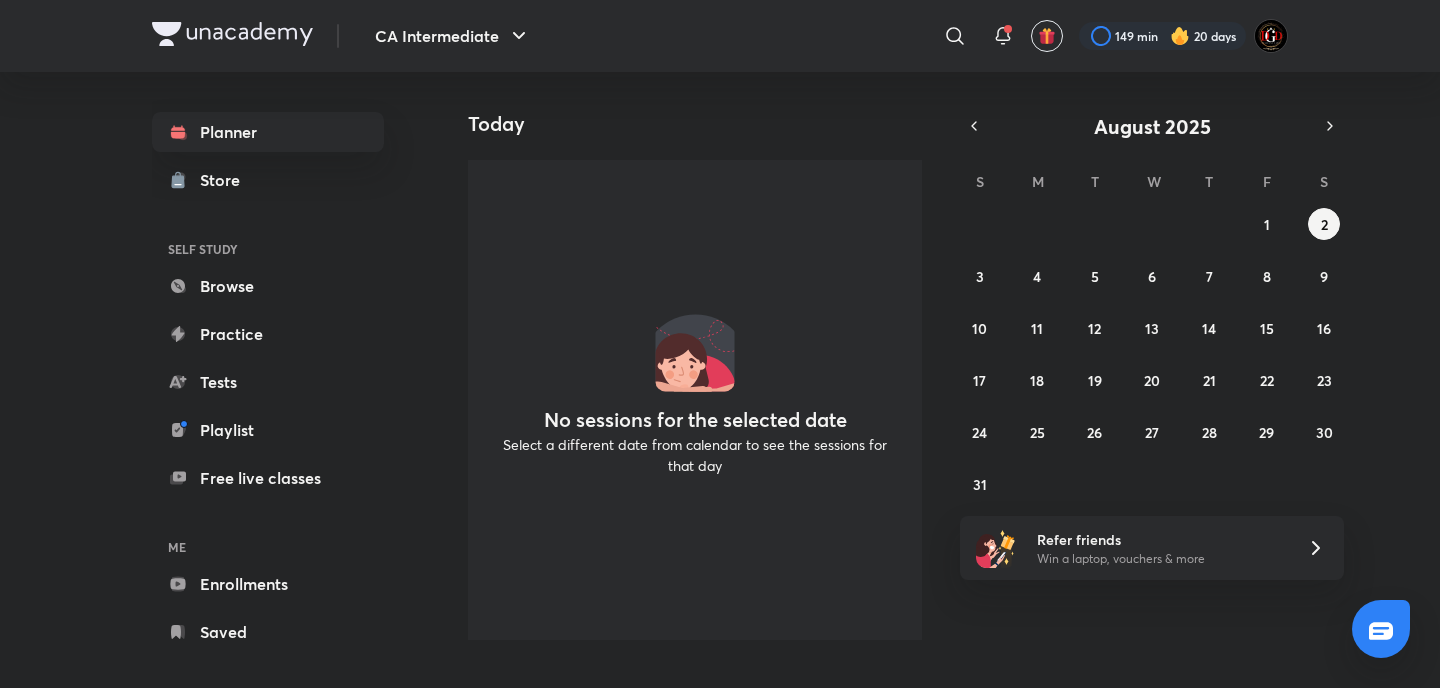 click at bounding box center [1180, 36] 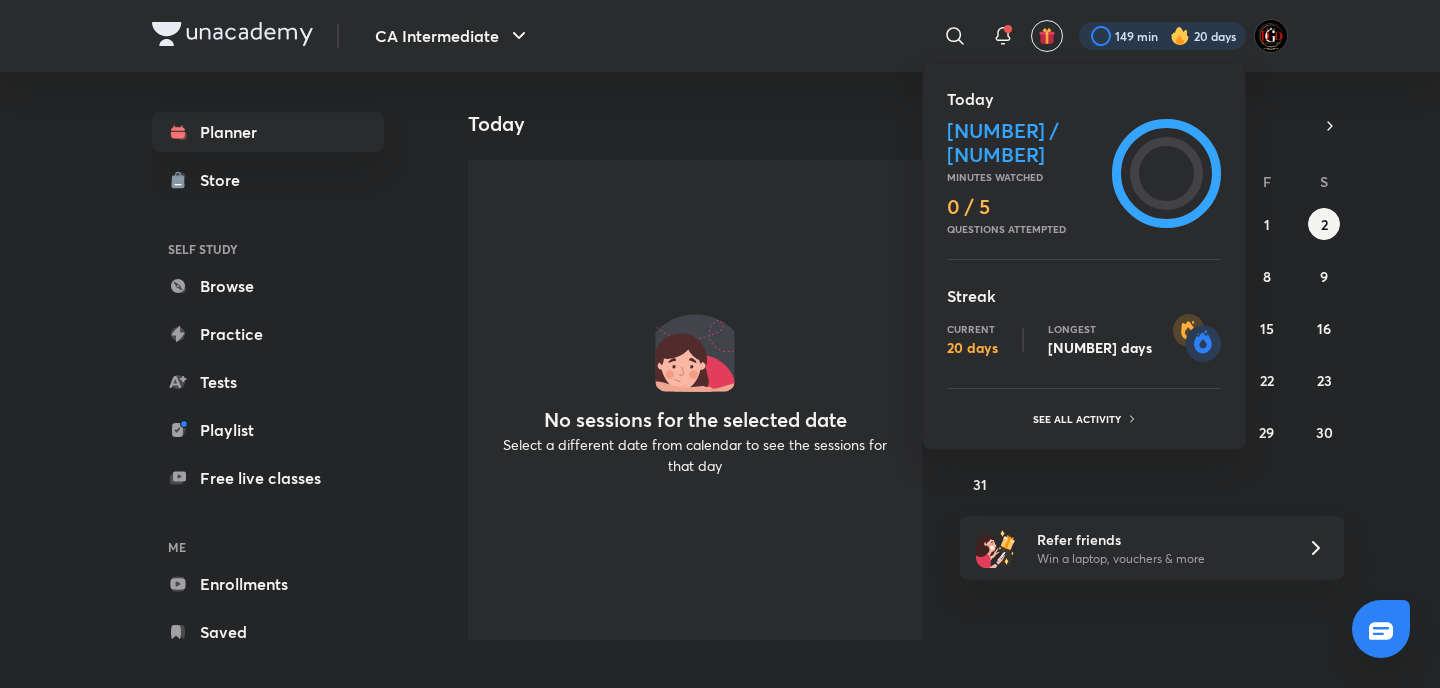 click 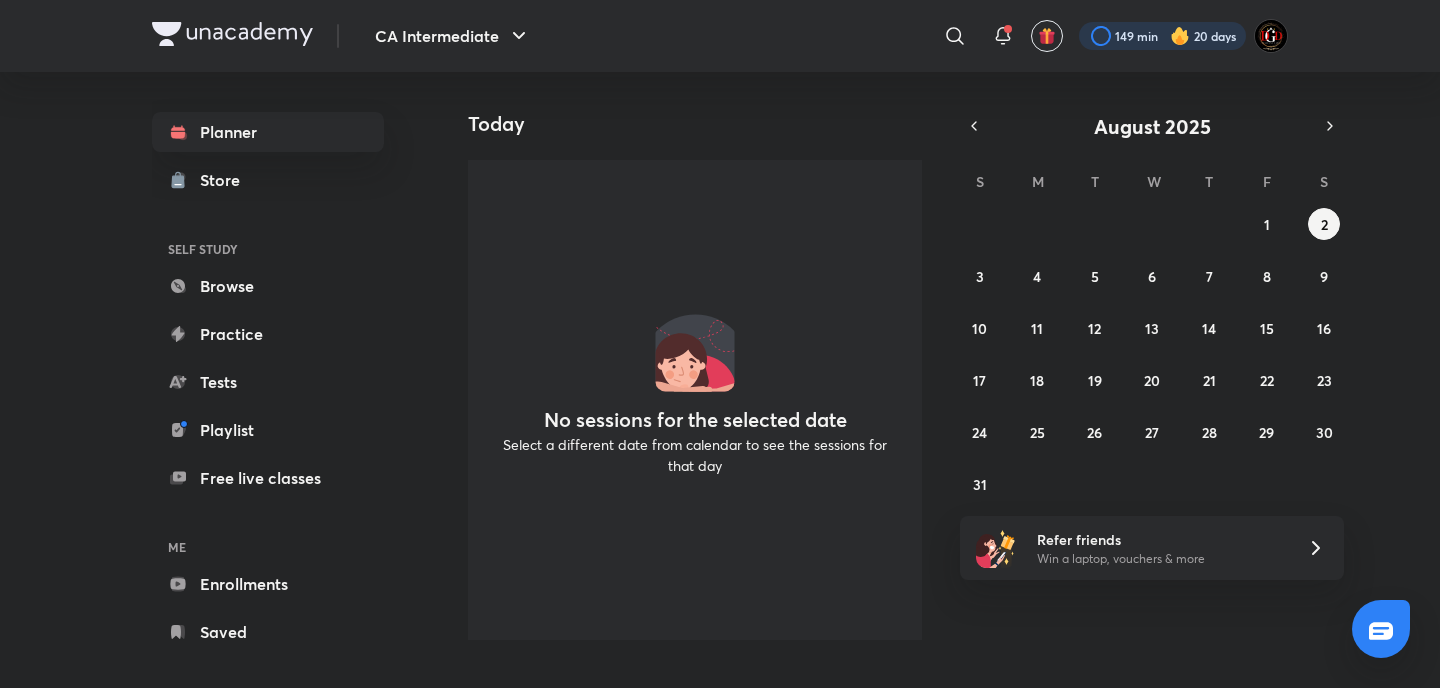 click at bounding box center (1162, 36) 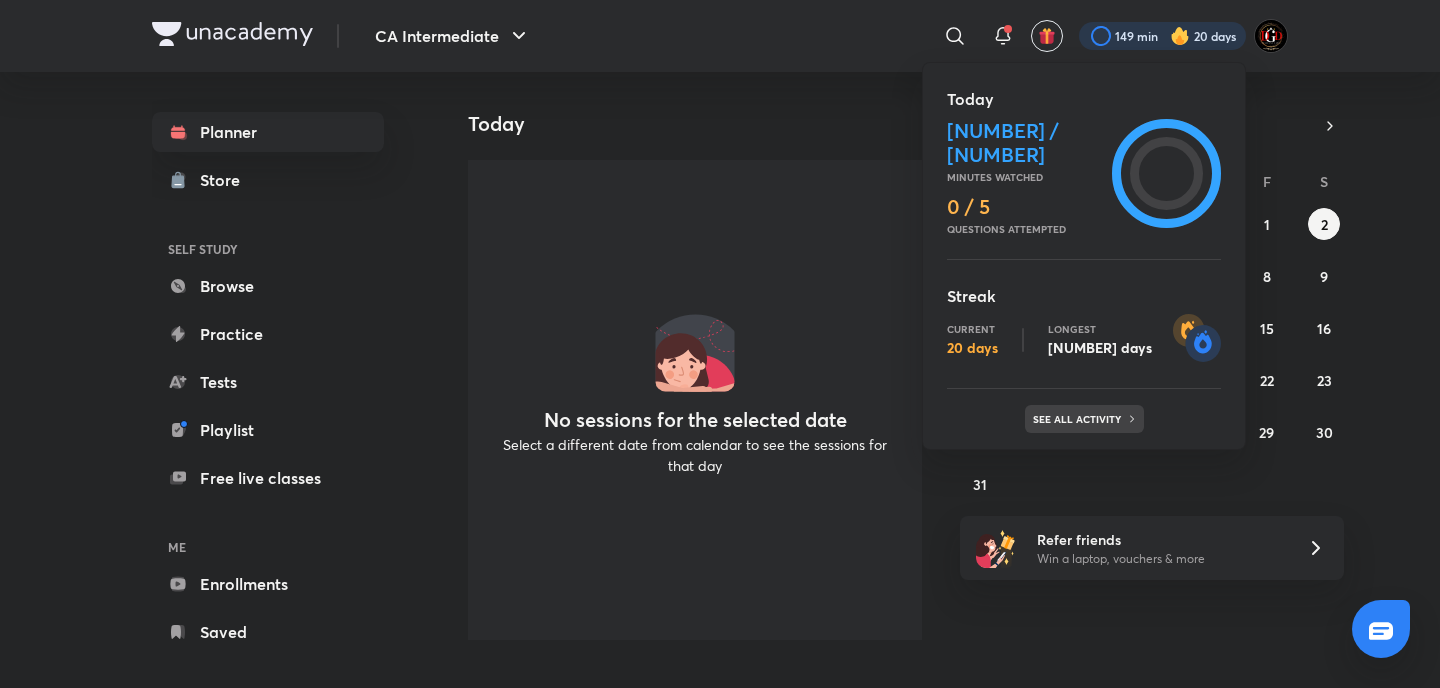click on "See all activity" at bounding box center (1084, 419) 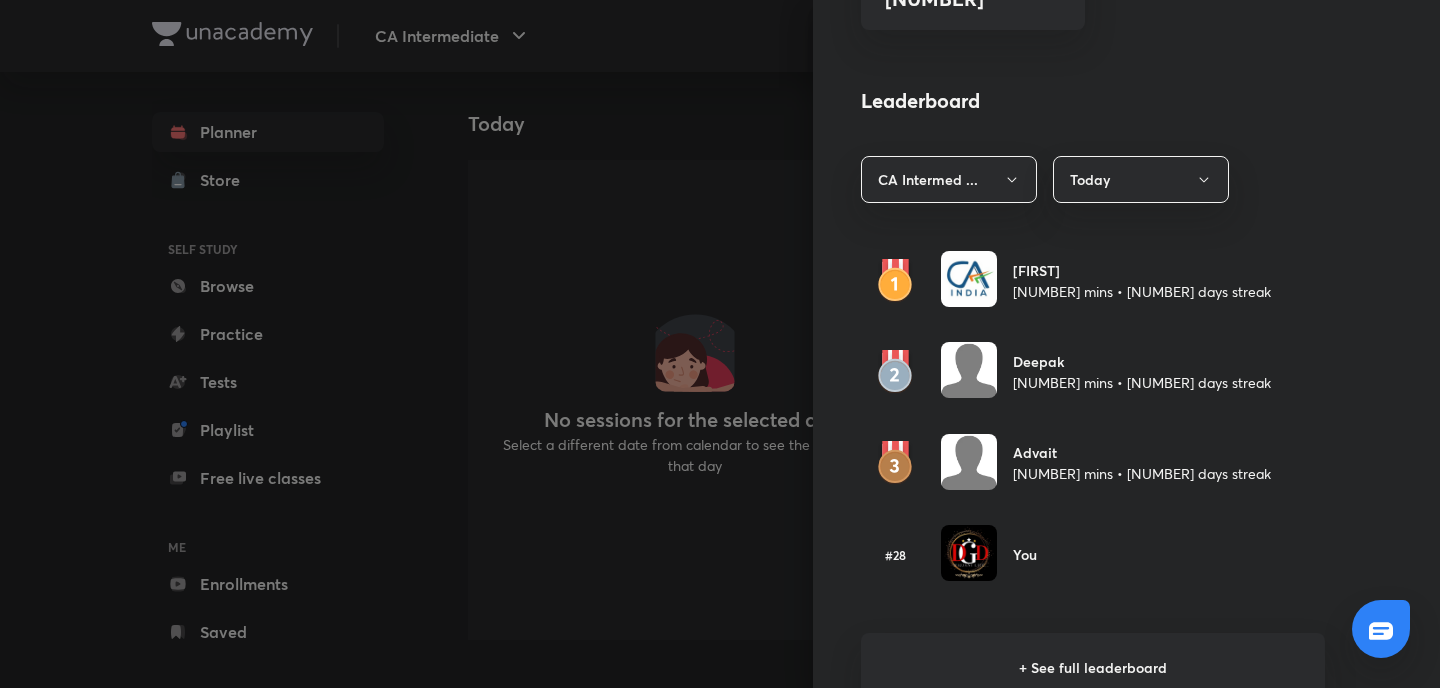 scroll, scrollTop: 1200, scrollLeft: 0, axis: vertical 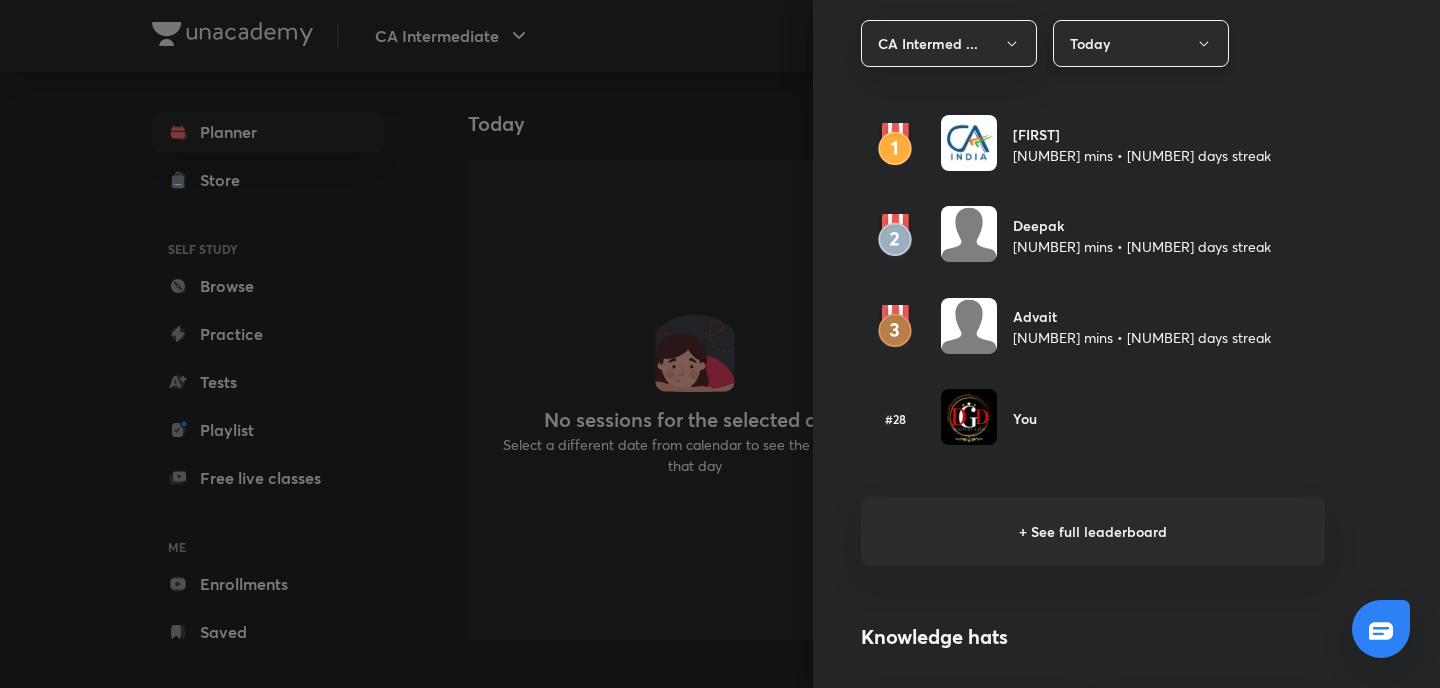 click on "Today" at bounding box center [1141, 43] 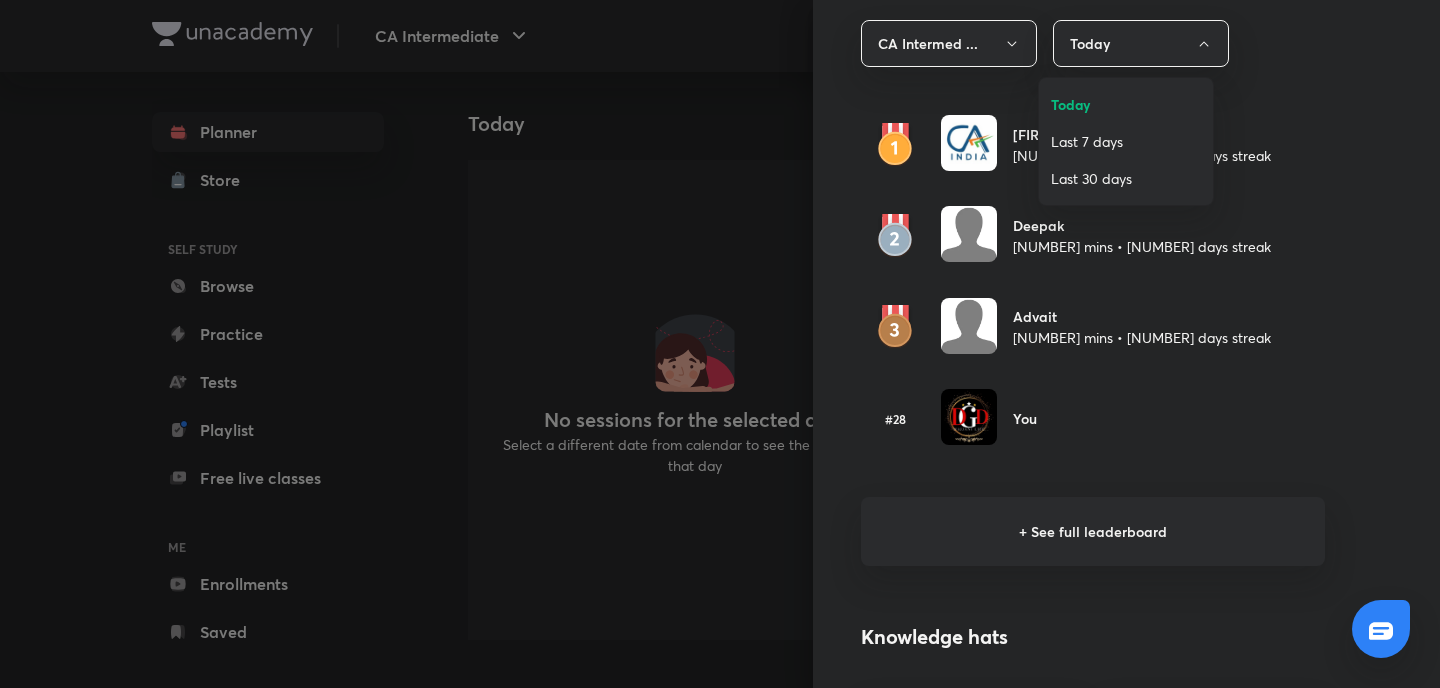 click on "Last 7 days" at bounding box center [1126, 141] 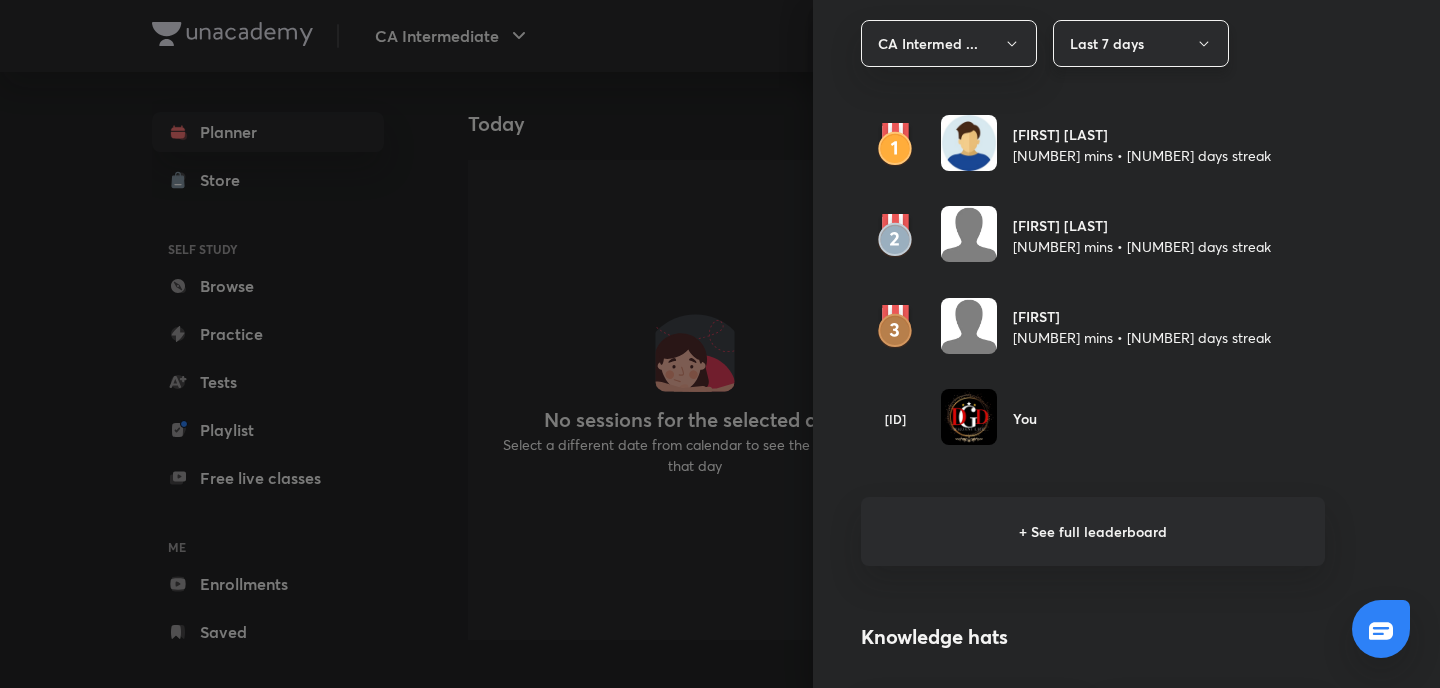 click on "Last 7 days" at bounding box center [1141, 43] 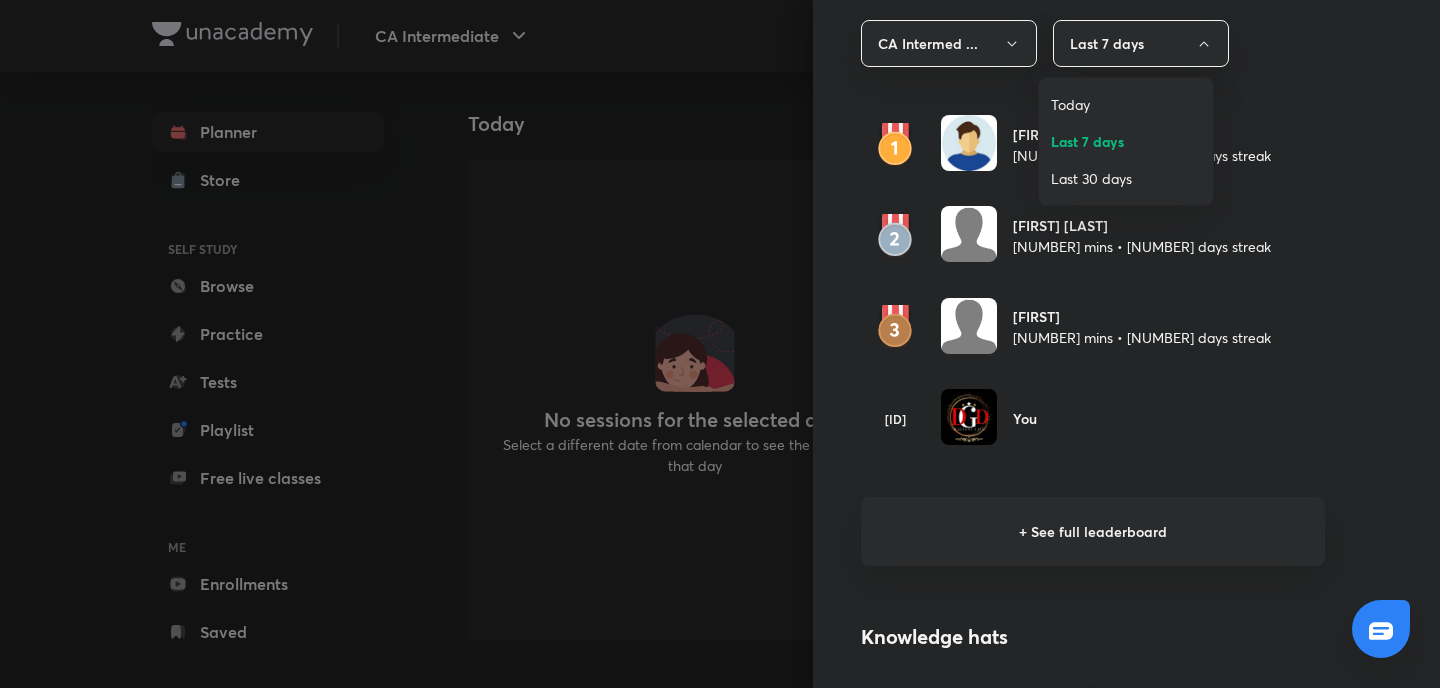 click on "Last 30 days" at bounding box center [1126, 178] 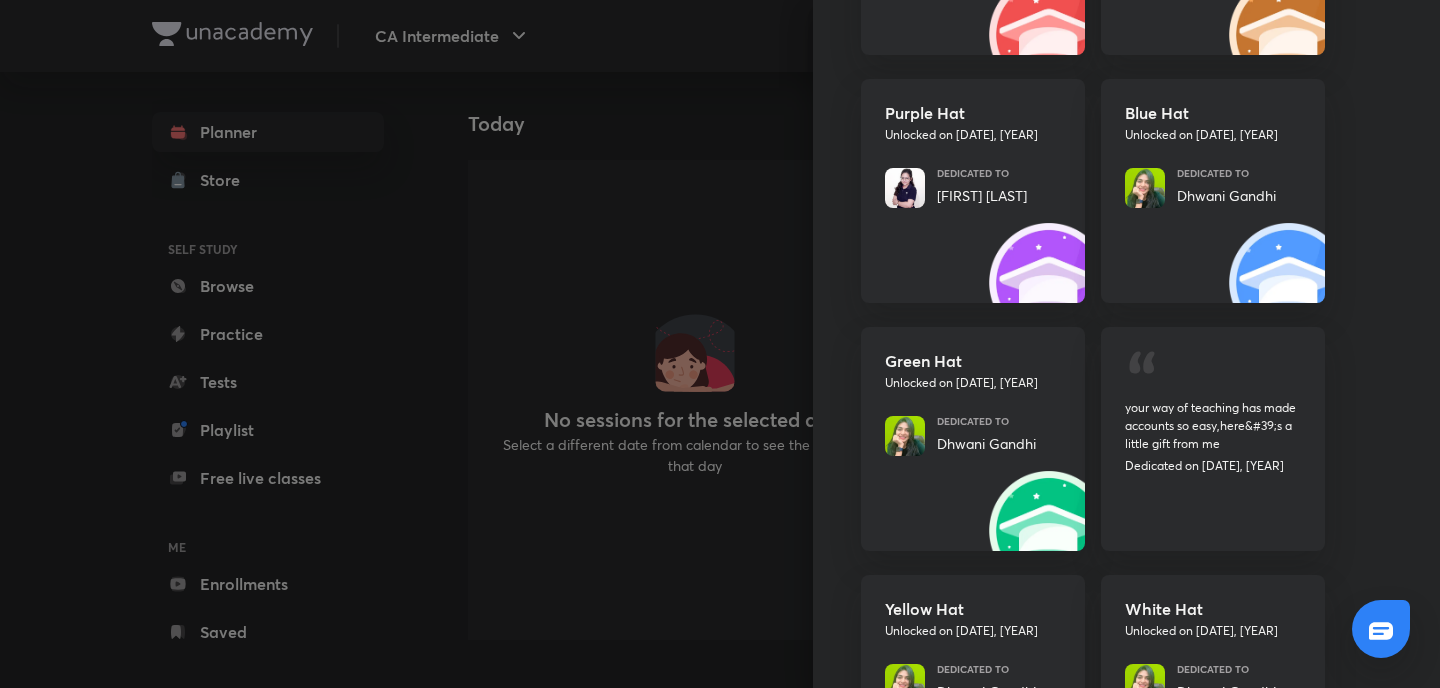 scroll, scrollTop: 2291, scrollLeft: 0, axis: vertical 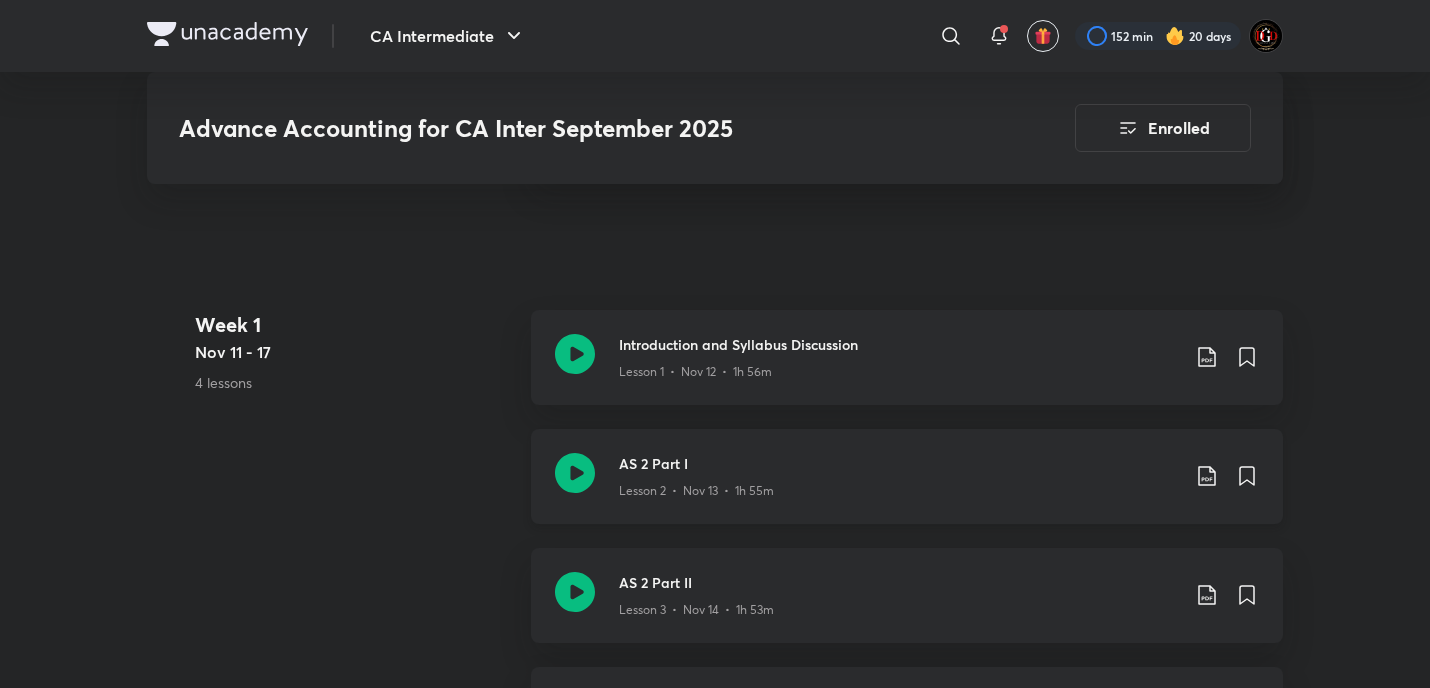 click 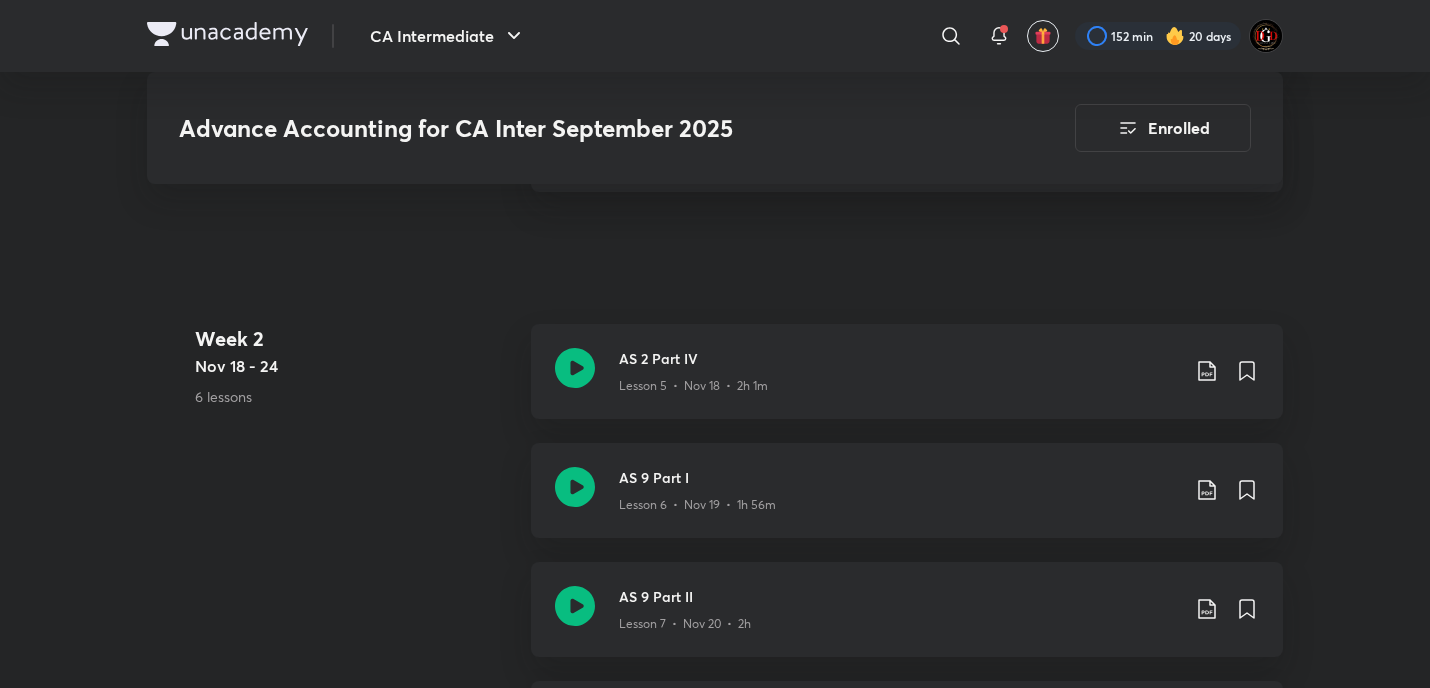 scroll, scrollTop: 1733, scrollLeft: 0, axis: vertical 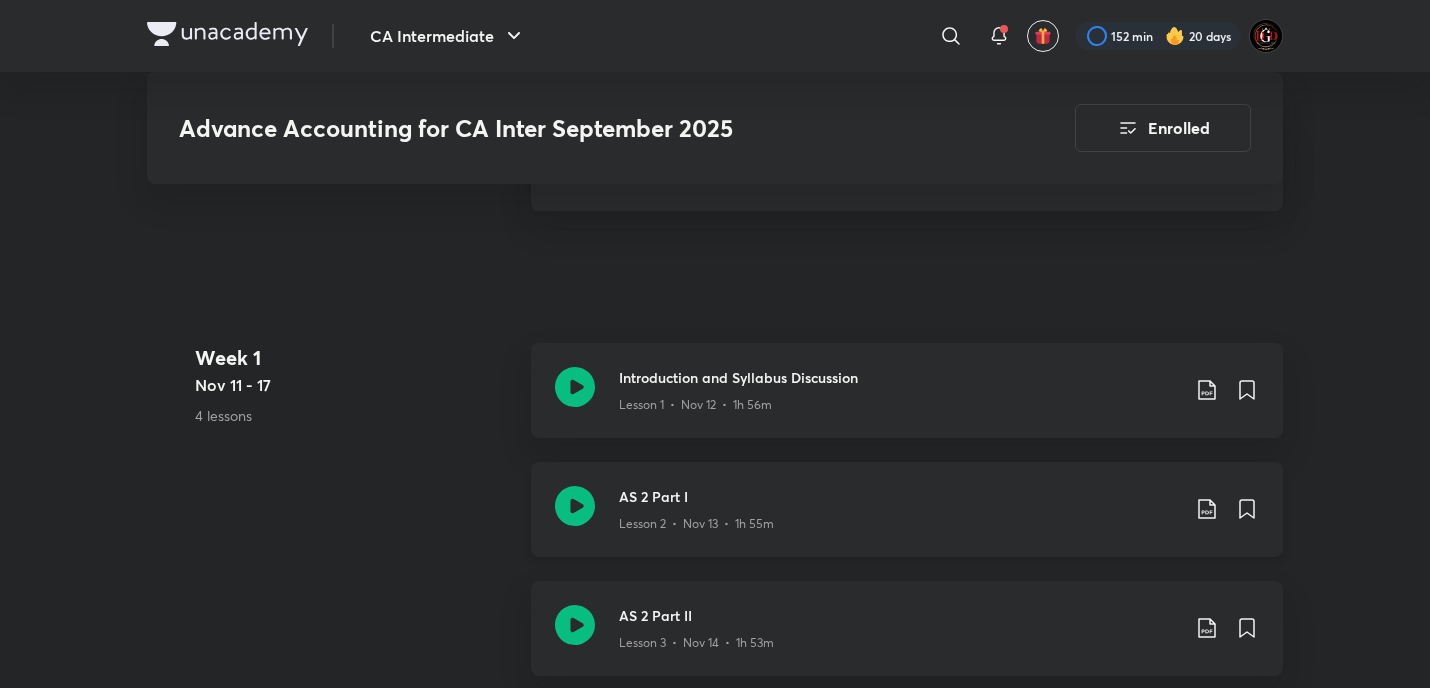 click 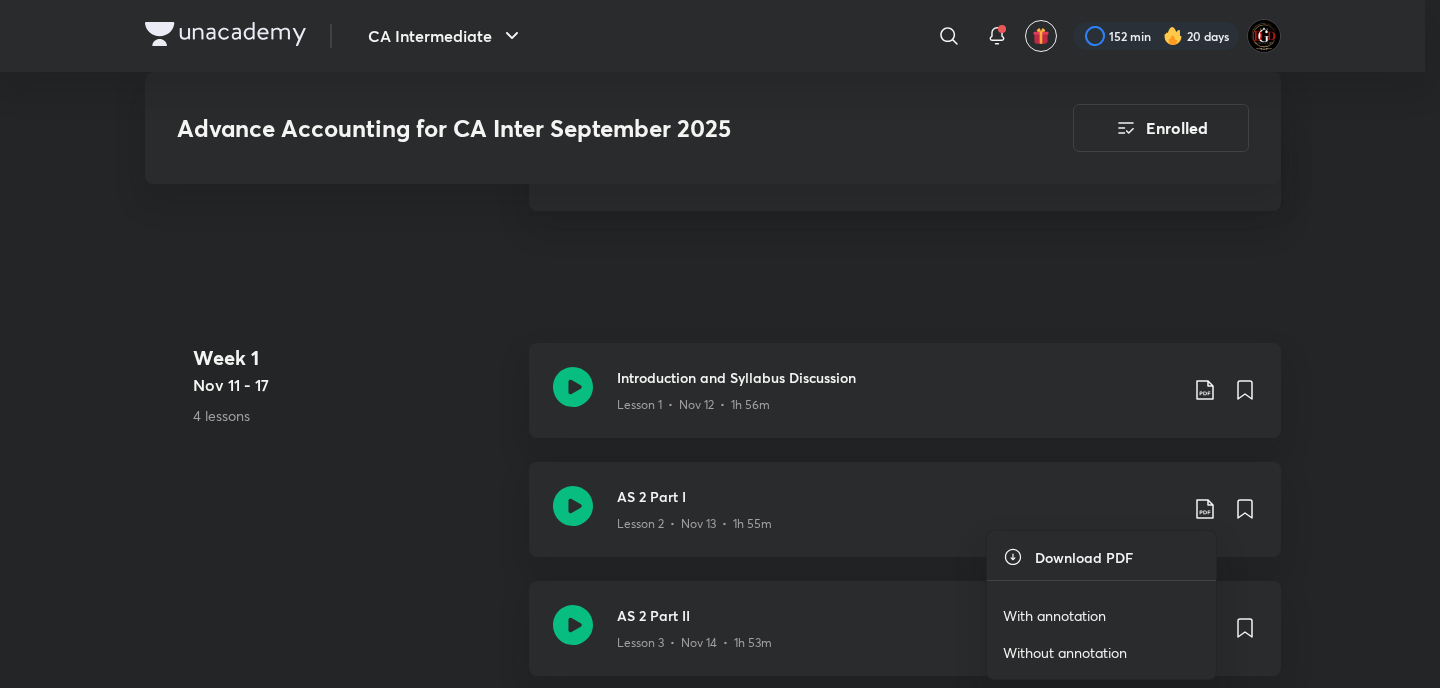 click on "With annotation" at bounding box center (1054, 615) 